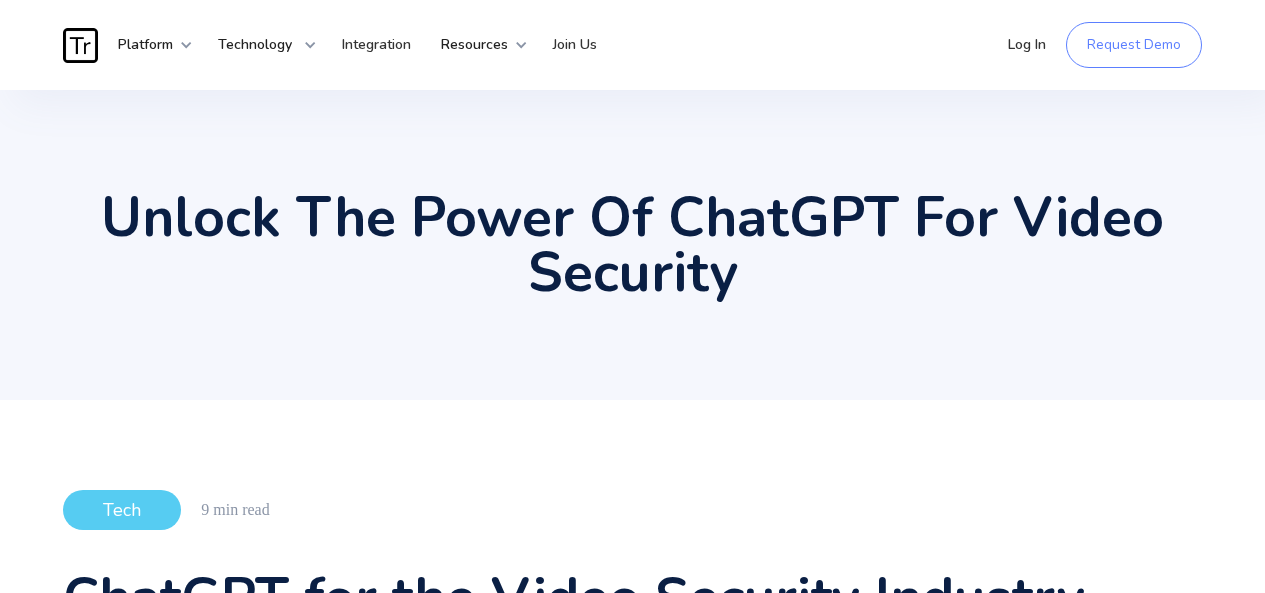 scroll, scrollTop: 0, scrollLeft: 0, axis: both 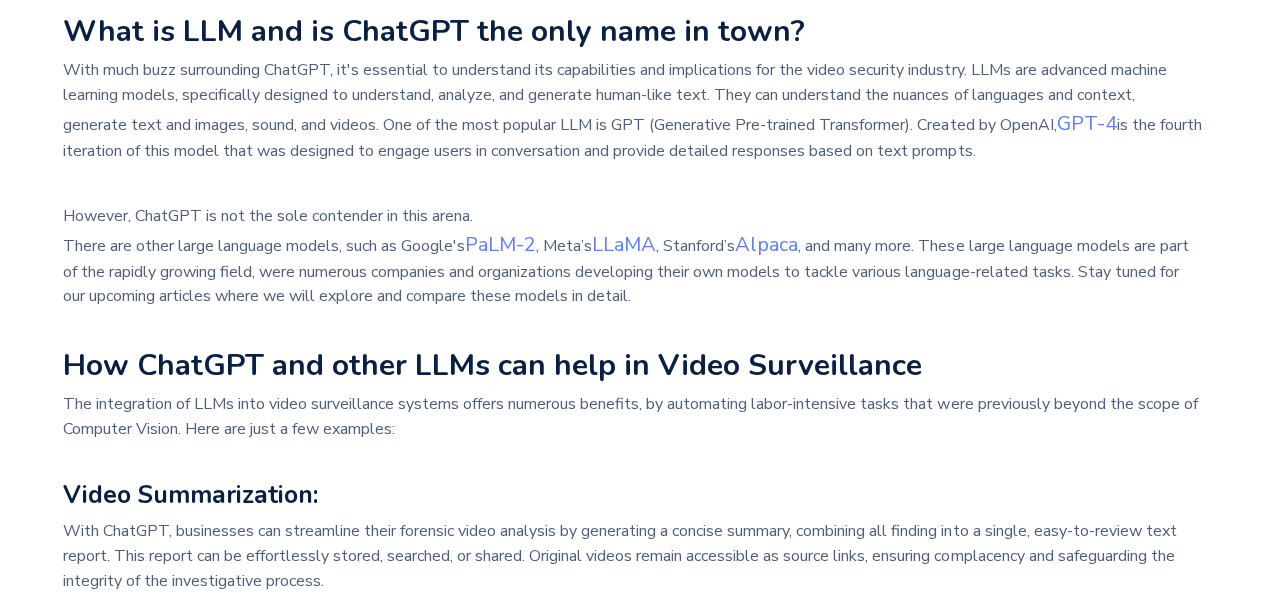 click on "ChatGPT for the Video Security Industry In the rapidly evolving landscape of the connected world, businesses are constantly seeking innovative solutions that improve productivity and optimize user experiences.  Artificial intelligence has already made waves in video surveillance and with technology continuously progressing is set to redefine the future of video surveillance.In this article,  we will look into the potential applications and benefits of ChatGPT-4 in the realm of video surveillance. For years,  Computer Vision  (CV)  and  Deep Learning (DL) Large Language Models (LLM)  and its most notable representative, ChatGPT promises to start a new era of innovation. ‍ What is LLM and is ChatGPT the only name in town? GPT-4  is the fourth iteration of this model that was designed to engage users in conversation and provide detailed responses based on text prompts. However, ChatGPT is not the sole contender in this arena. There are other large language models, such as Google's   PaLM-2 , Meta’s  LLaMA" at bounding box center (632, 720) 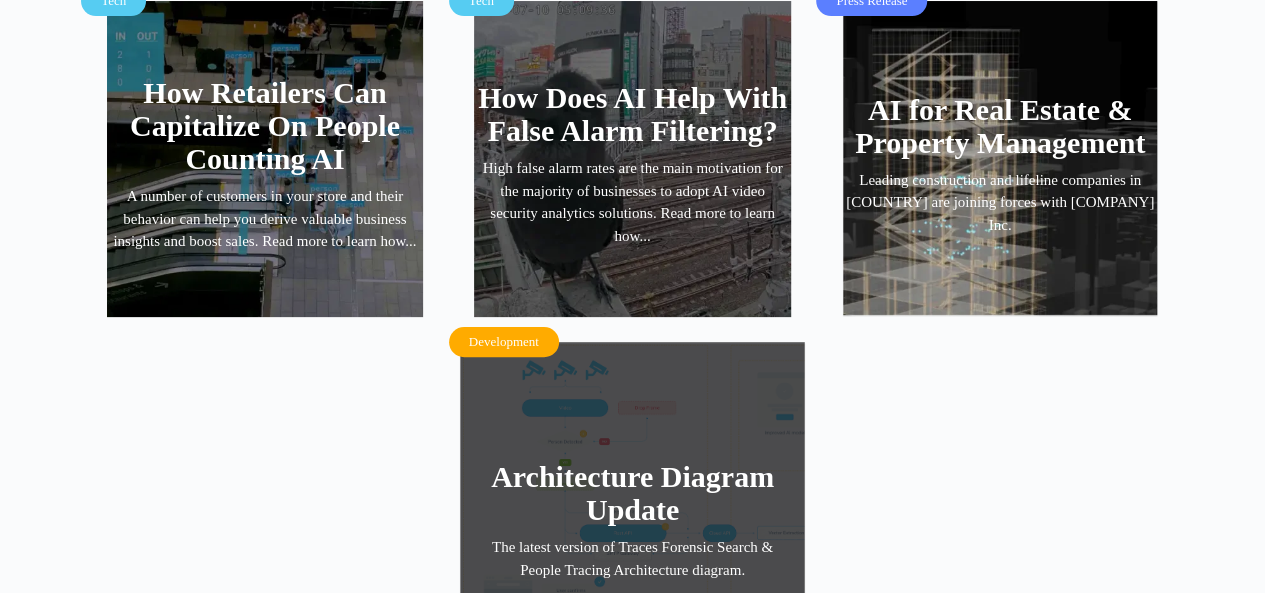 scroll, scrollTop: 3924, scrollLeft: 0, axis: vertical 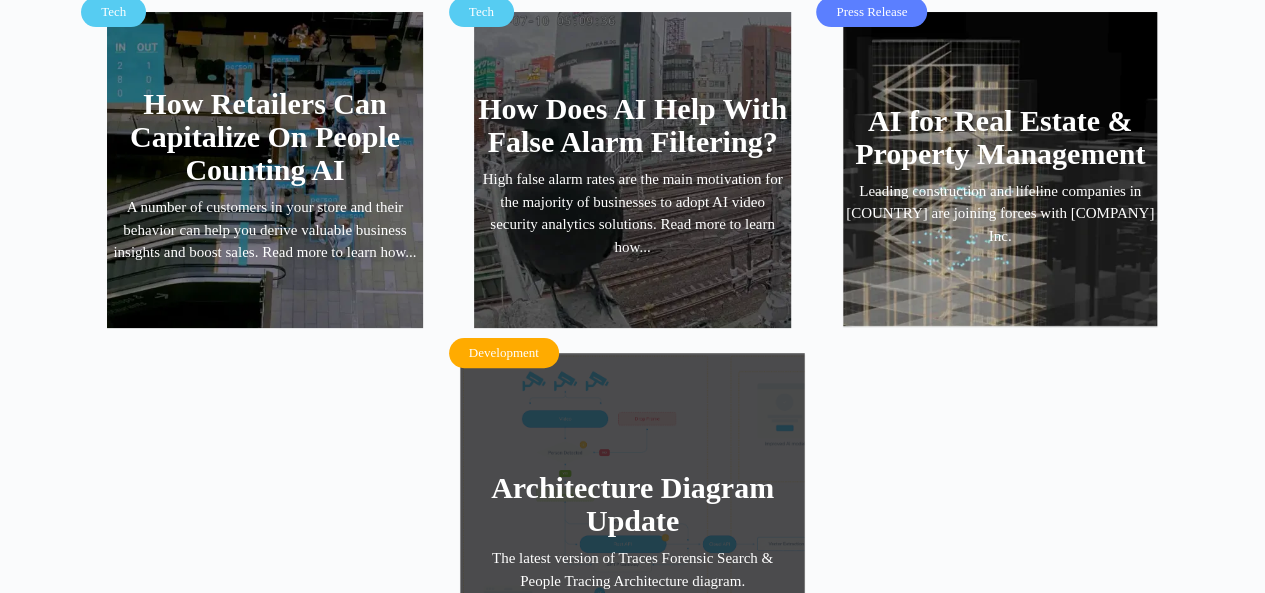click on "AI for Real Estate & Property Management" at bounding box center [1000, 137] 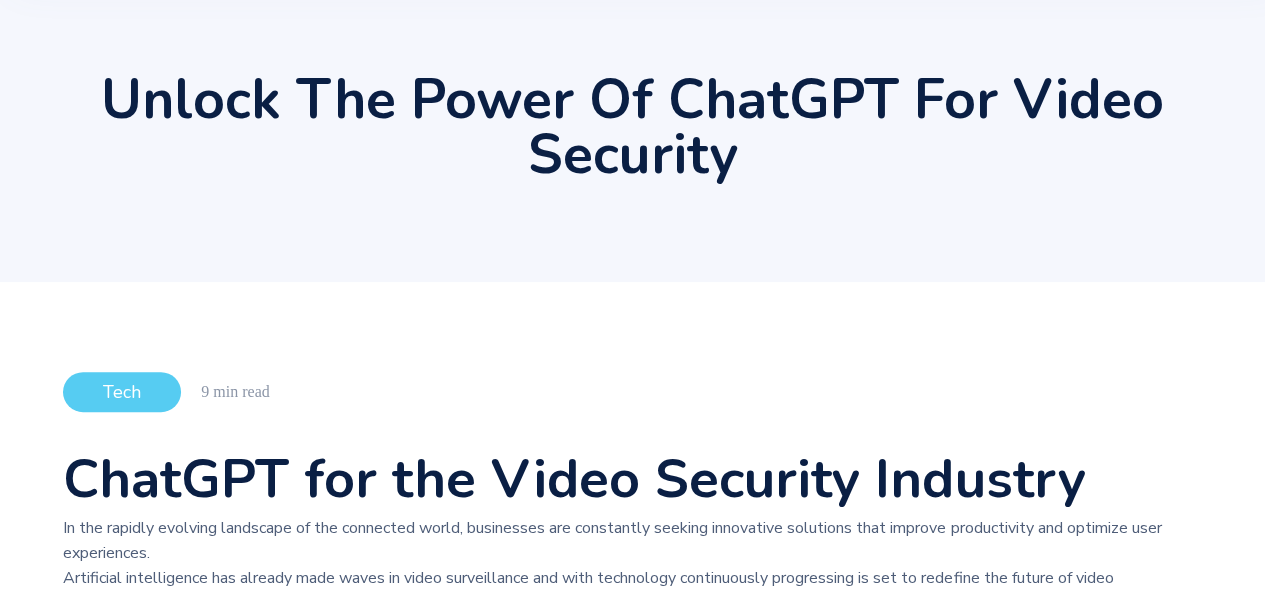 scroll, scrollTop: 0, scrollLeft: 0, axis: both 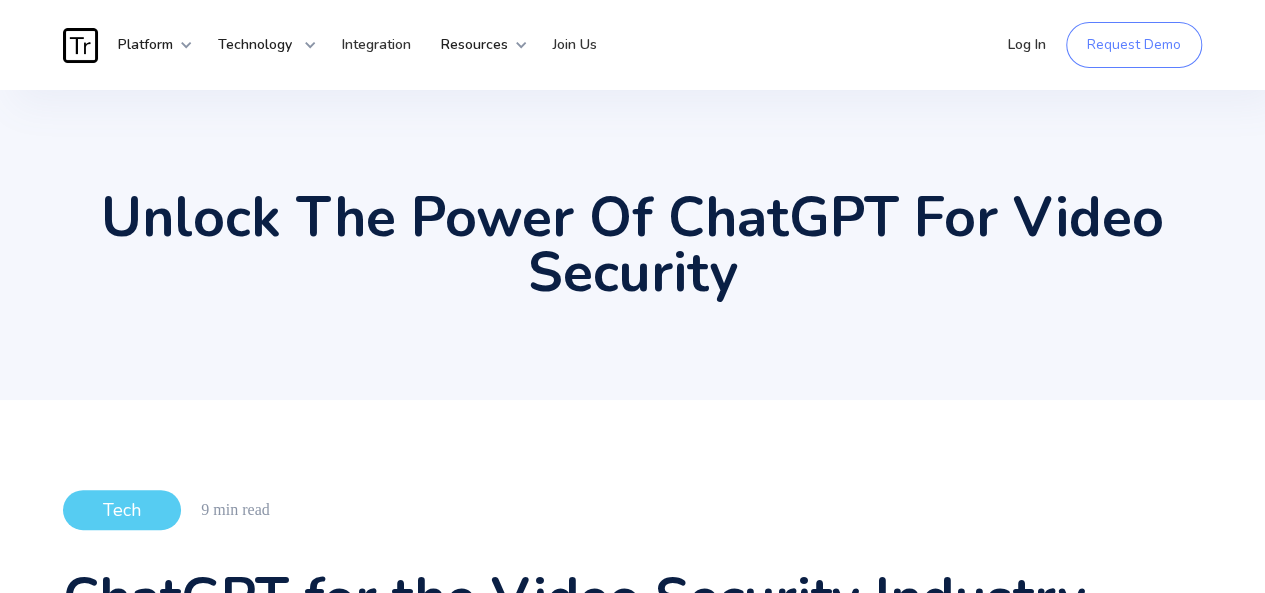 click at bounding box center (80, 45) 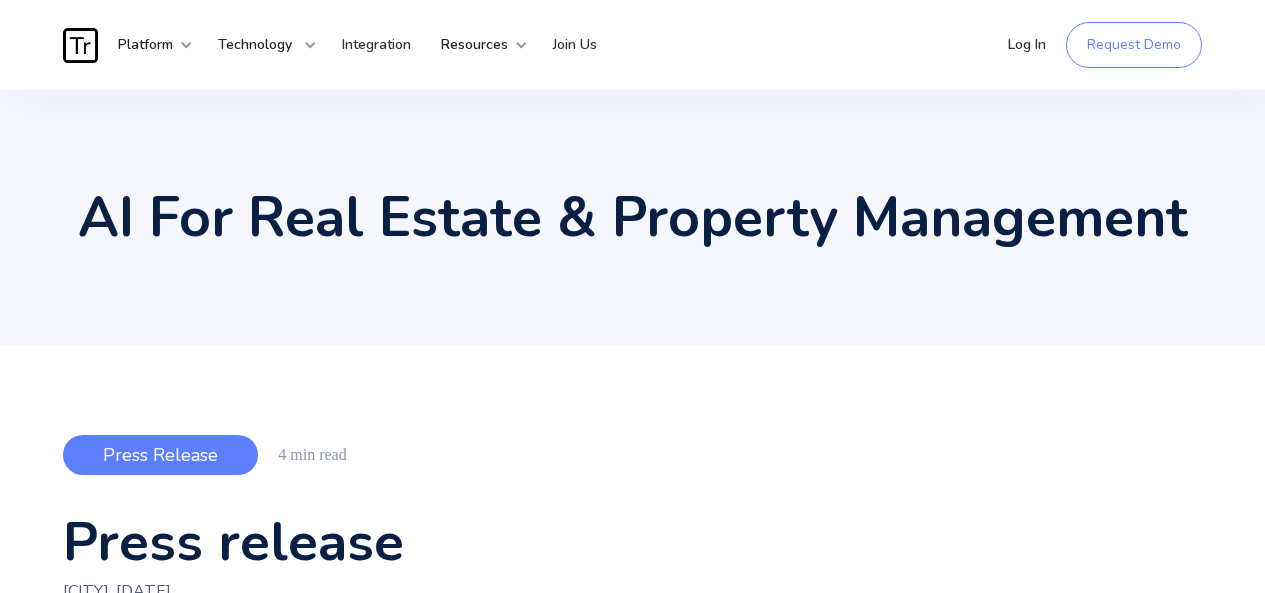 scroll, scrollTop: 0, scrollLeft: 0, axis: both 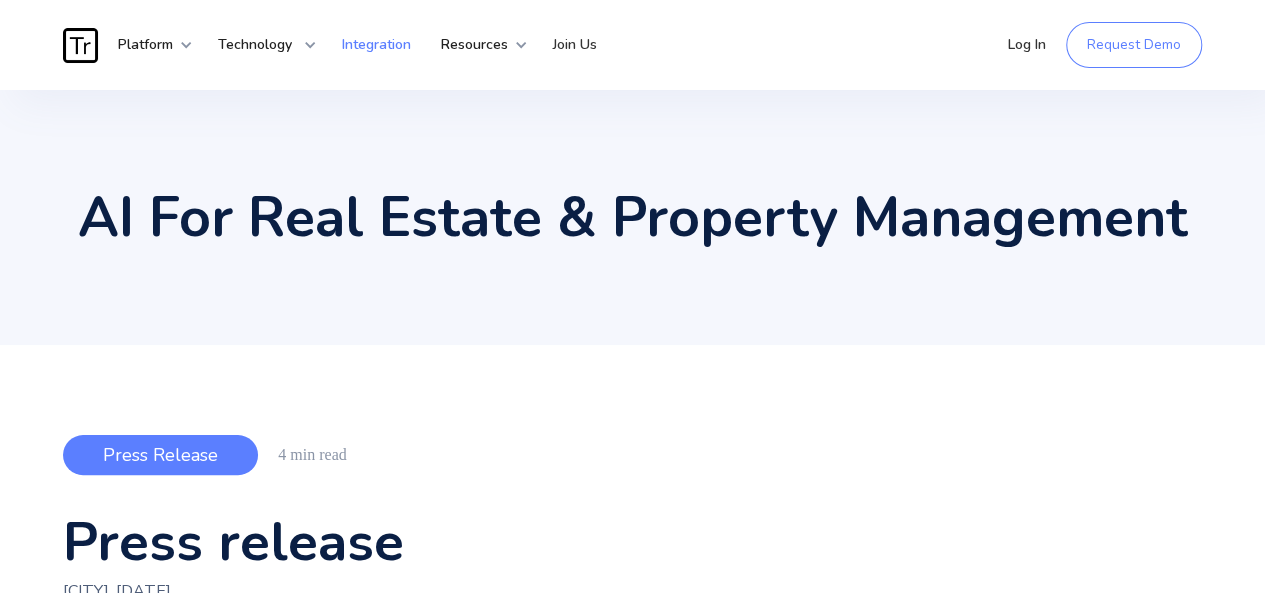 click on "Integration" at bounding box center (376, 45) 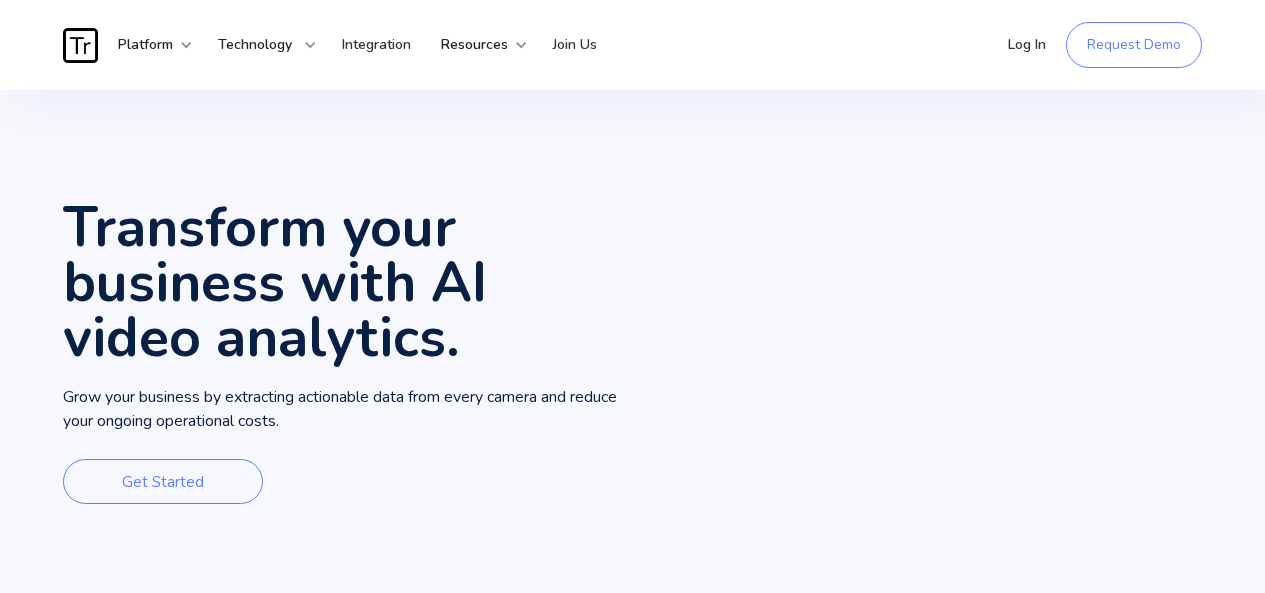 scroll, scrollTop: 0, scrollLeft: 0, axis: both 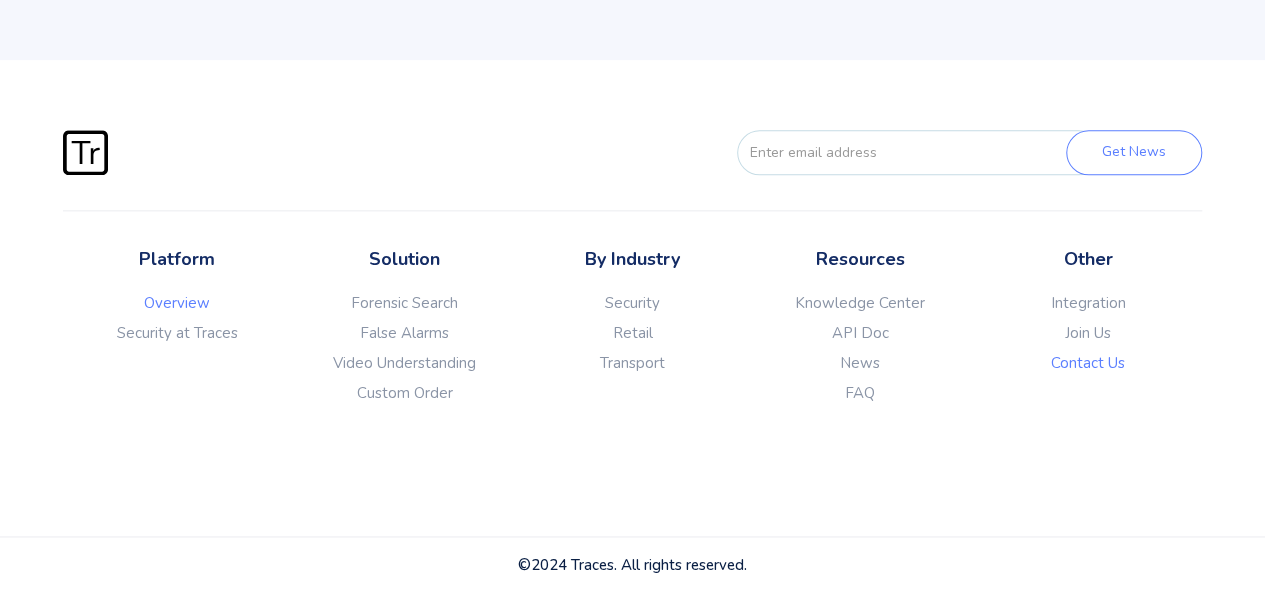 click on "Contact Us" at bounding box center (1088, 363) 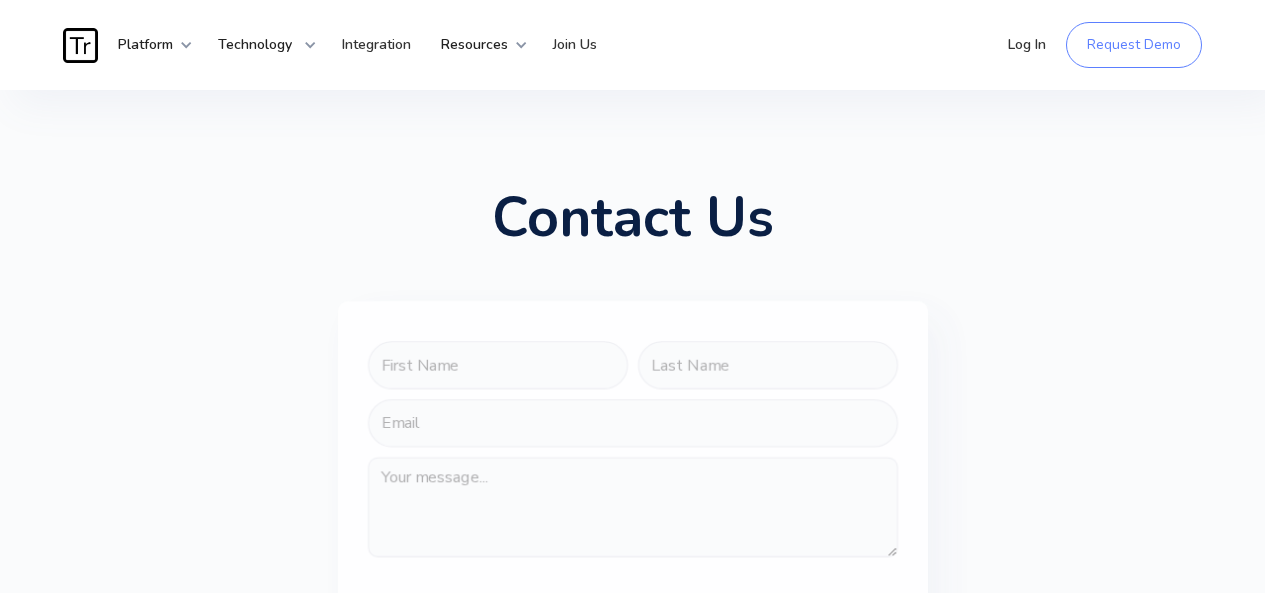 scroll, scrollTop: 0, scrollLeft: 0, axis: both 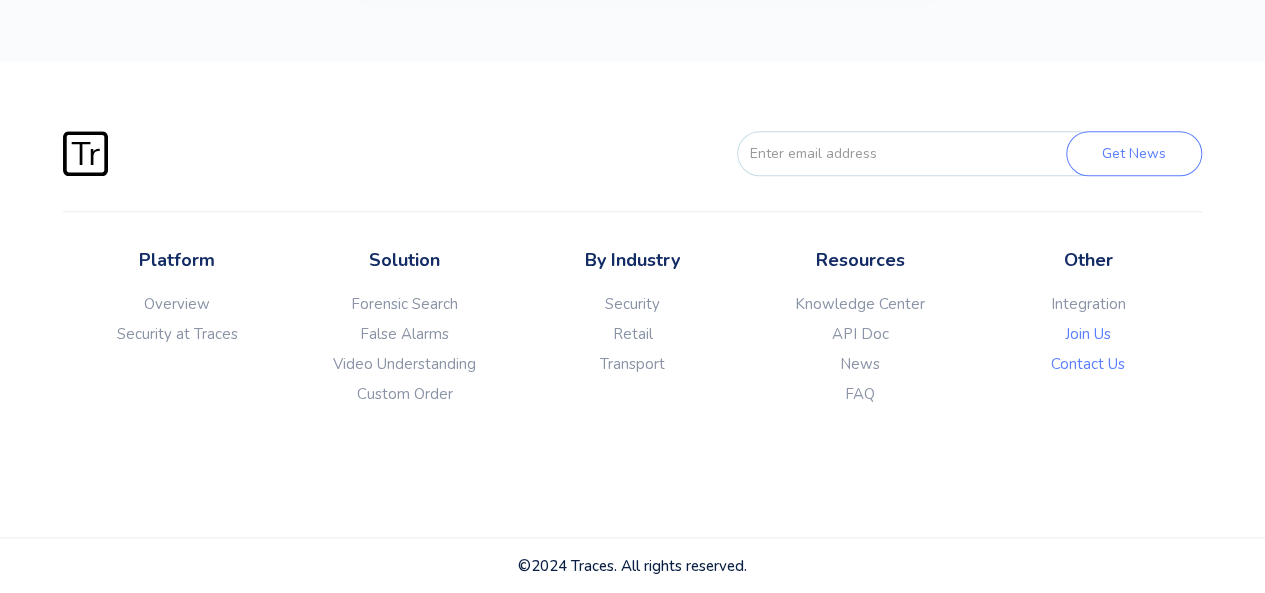 click on "Join Us" at bounding box center (1088, 334) 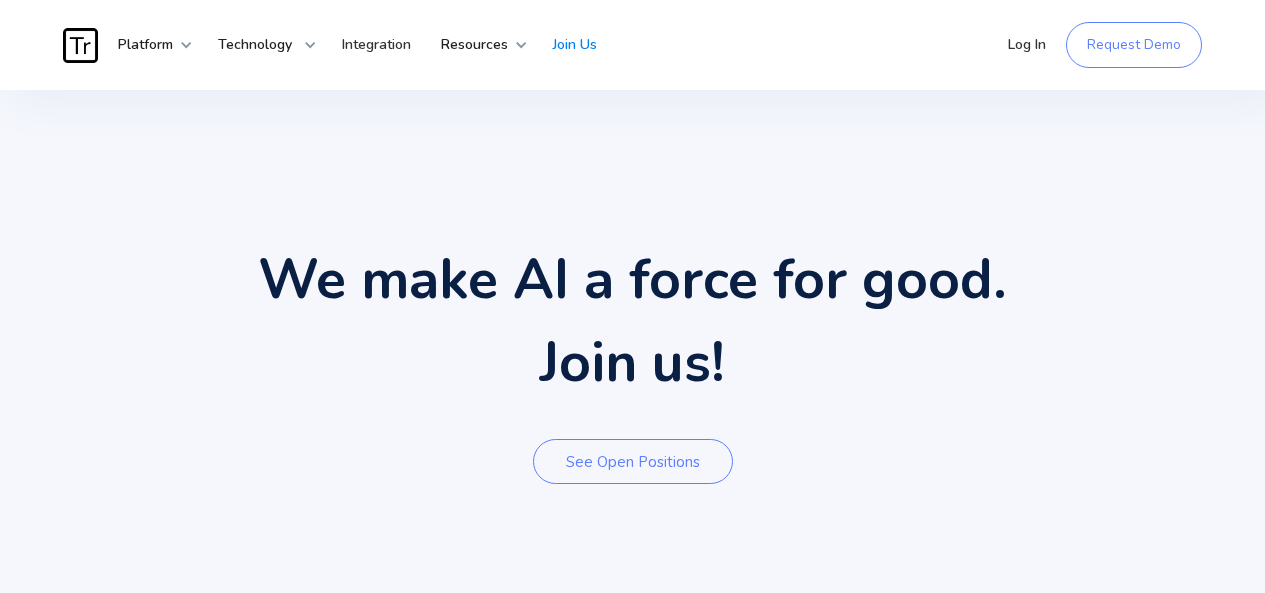 scroll, scrollTop: 0, scrollLeft: 0, axis: both 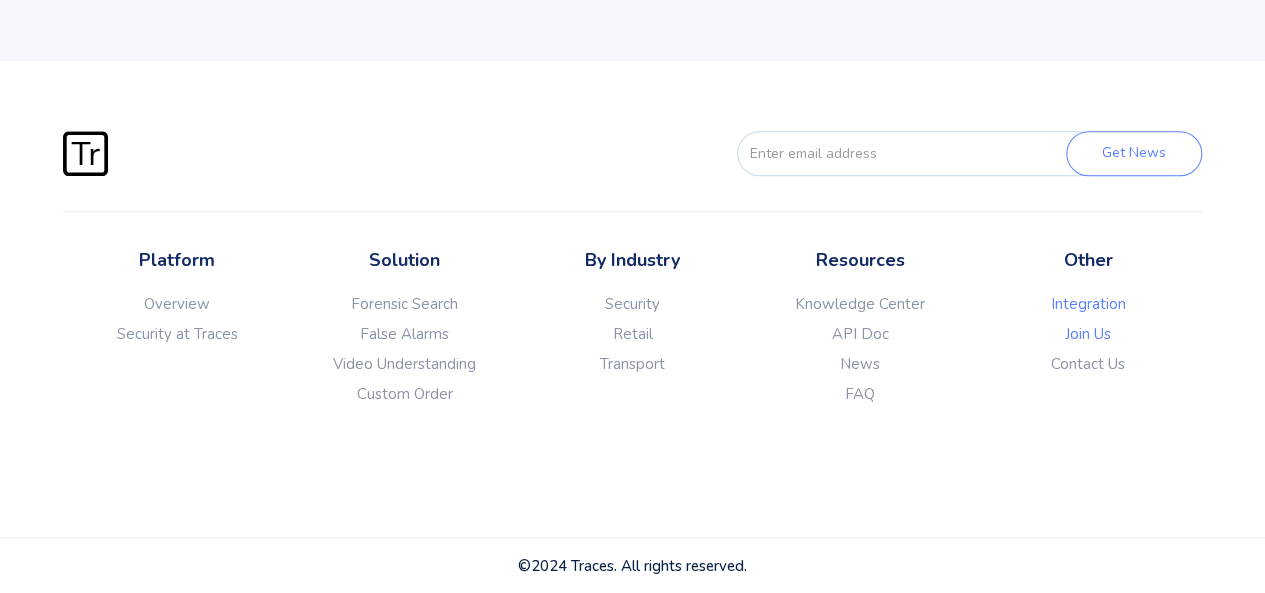 click on "Integration" at bounding box center (1088, 304) 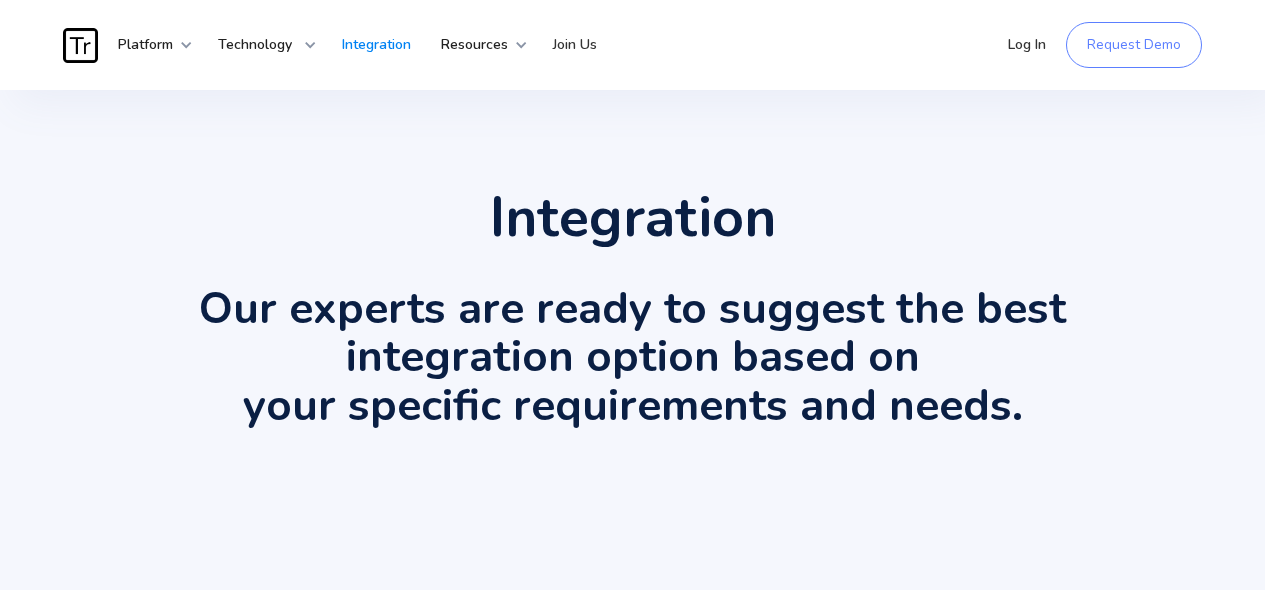 scroll, scrollTop: 0, scrollLeft: 0, axis: both 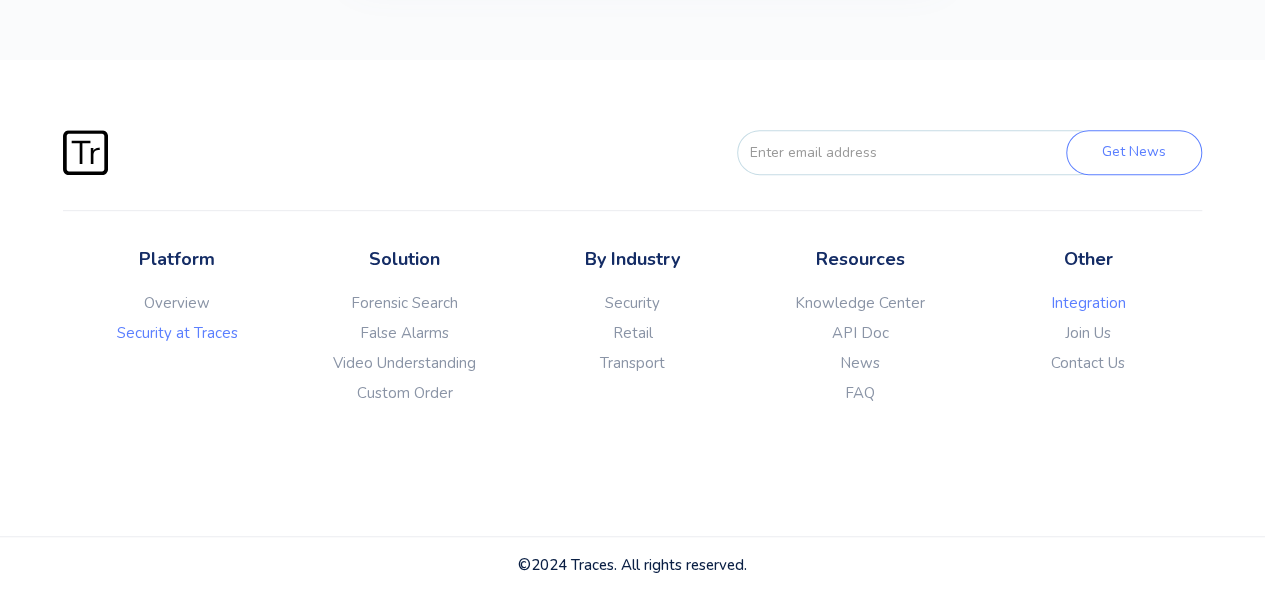 click on "Security at Traces" at bounding box center [177, 333] 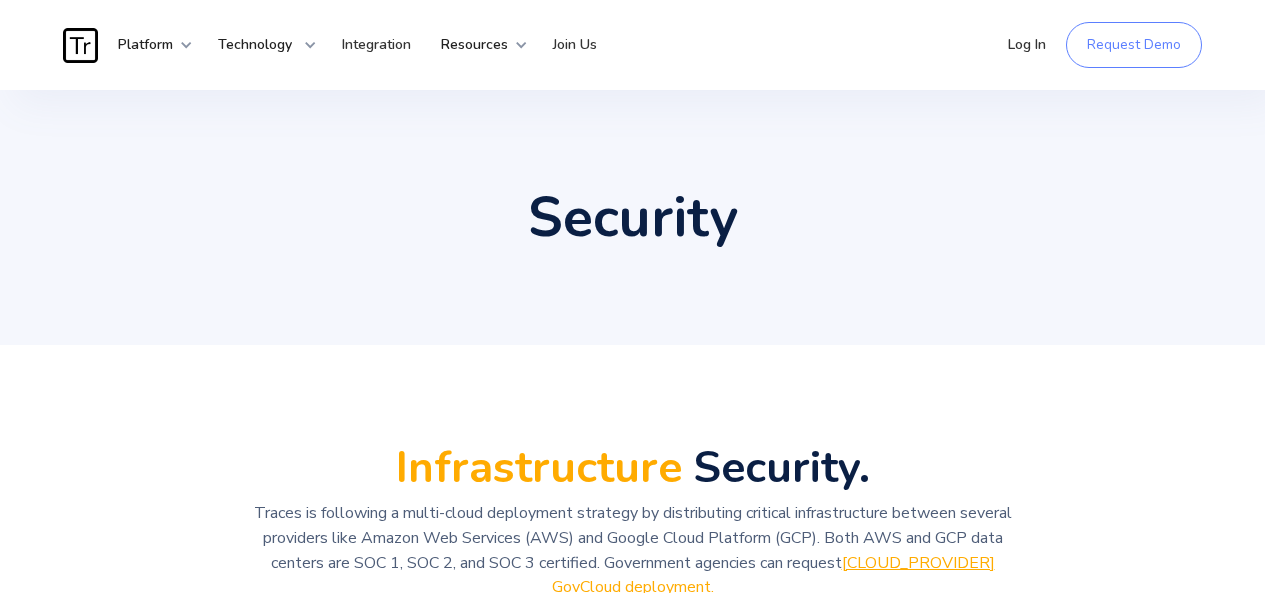 scroll, scrollTop: 0, scrollLeft: 0, axis: both 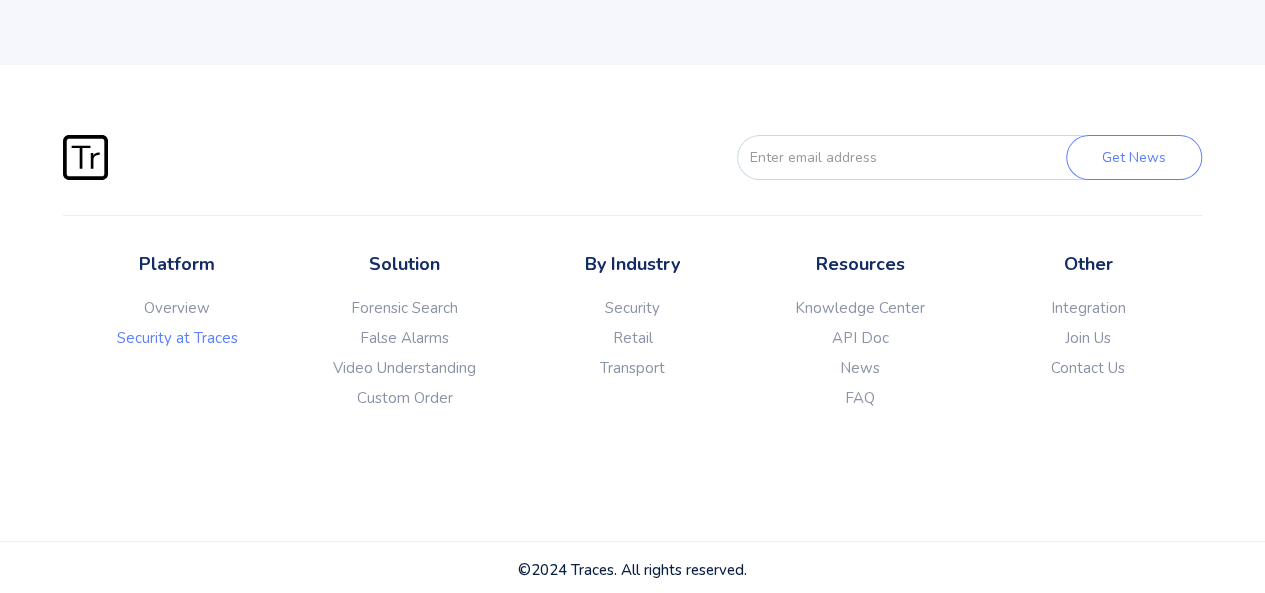 click on "Solution Forensic Search False Alarms Video Understanding Anomaly Detection Face Blurring Custom Order" at bounding box center (405, 366) 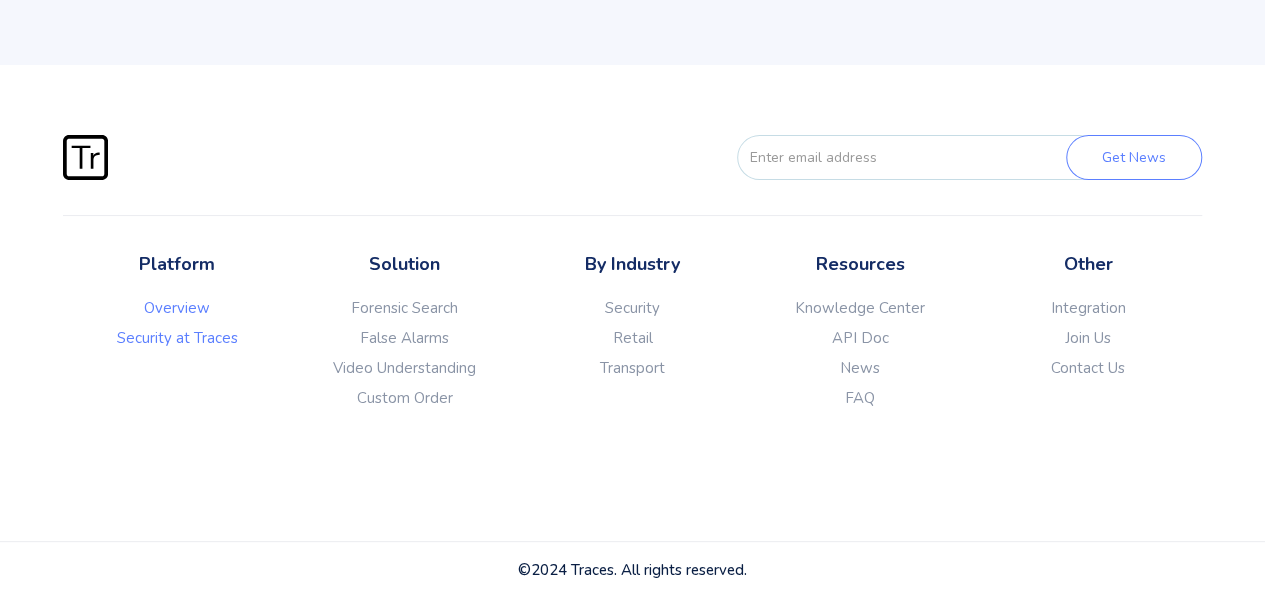 click on "Overview" at bounding box center (177, 308) 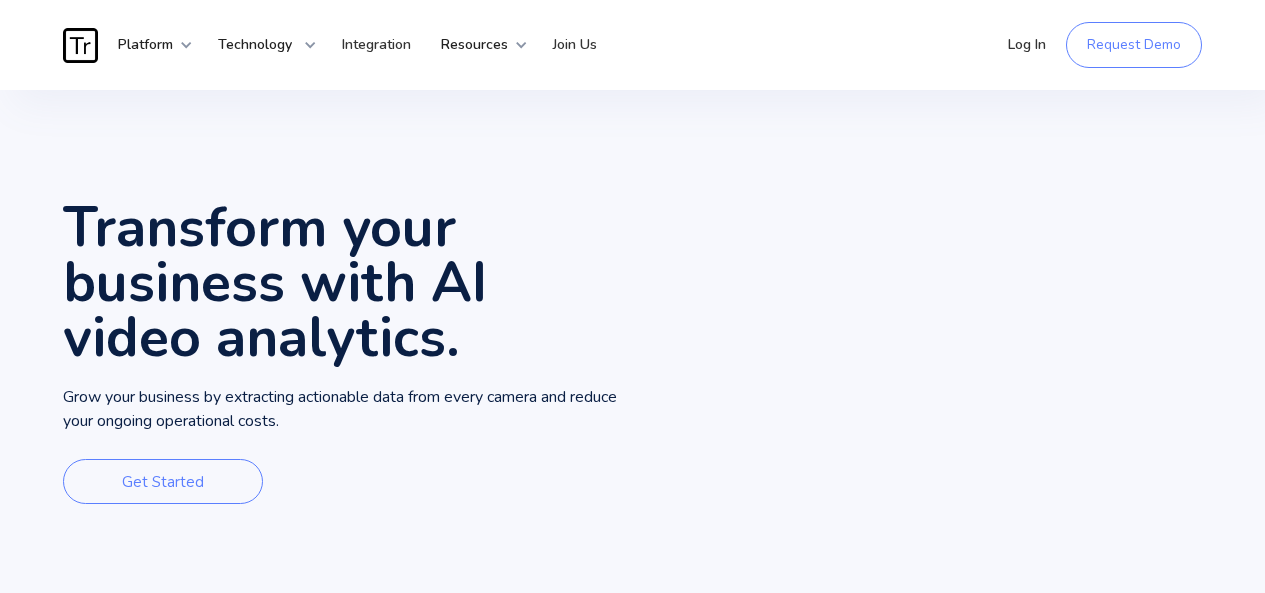 scroll, scrollTop: 0, scrollLeft: 0, axis: both 